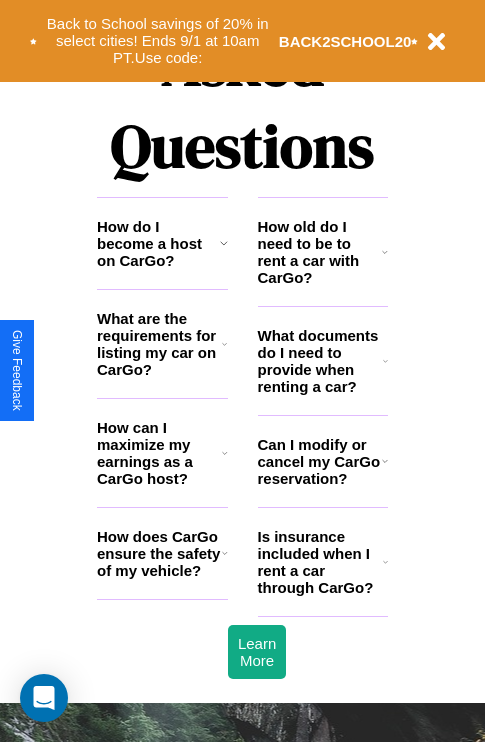 scroll, scrollTop: 2423, scrollLeft: 0, axis: vertical 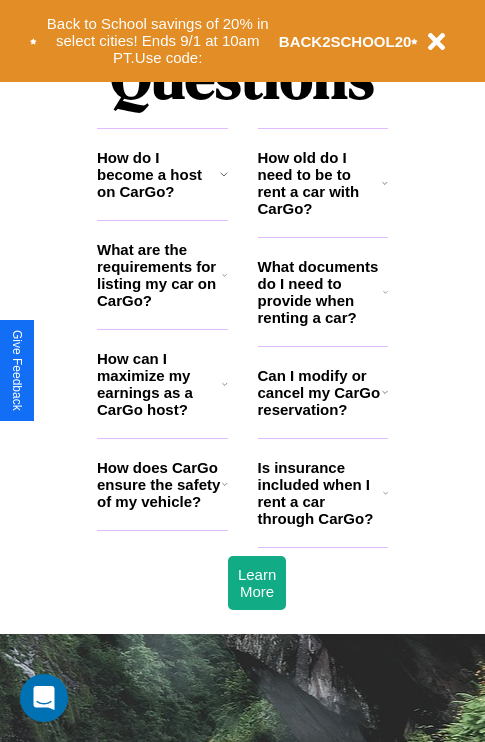 click on "What documents do I need to provide when renting a car?" at bounding box center (321, 292) 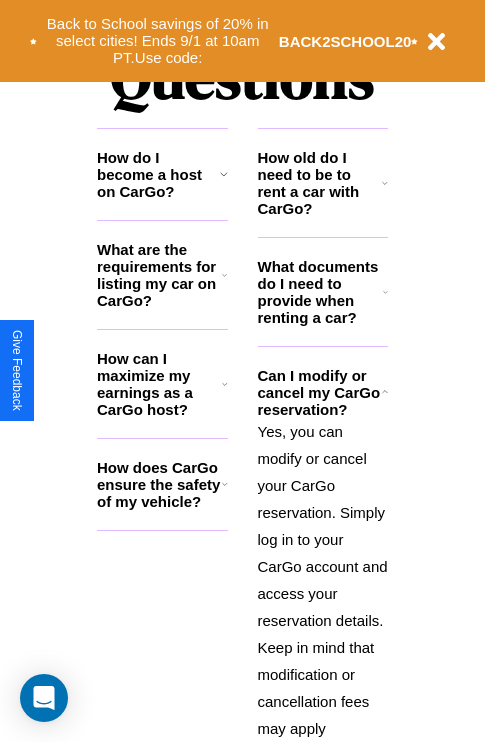 click on "How can I maximize my earnings as a CarGo host?" at bounding box center (159, 384) 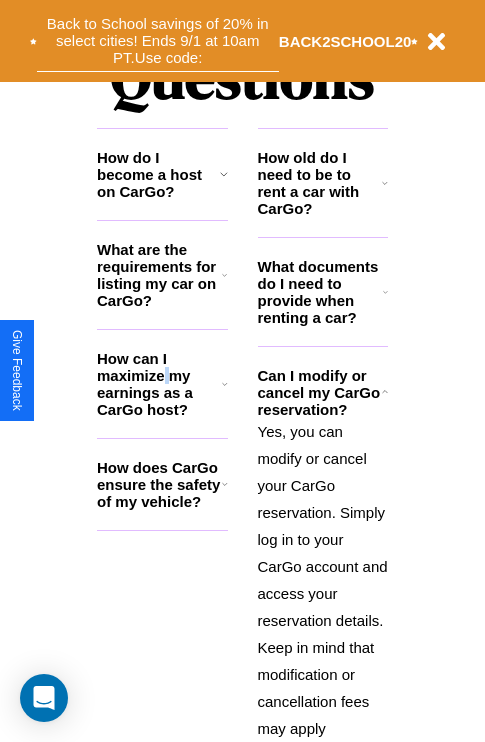 click on "Back to School savings of 20% in select cities! Ends 9/1 at 10am PT.  Use code:" at bounding box center (158, 41) 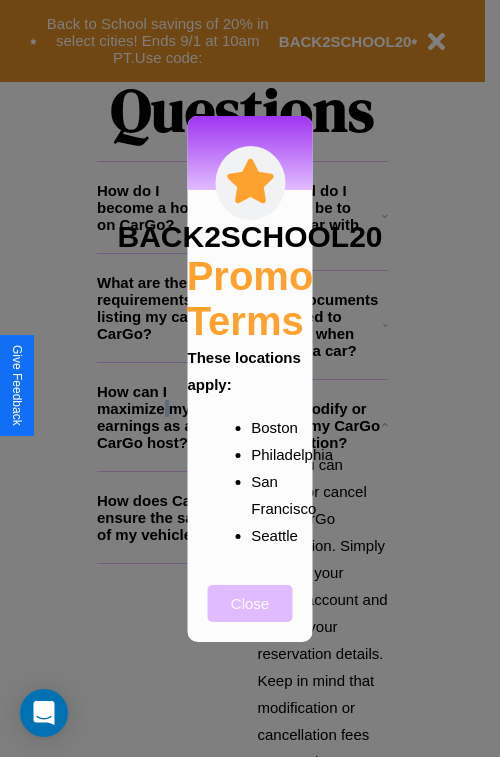 click on "Close" at bounding box center (250, 603) 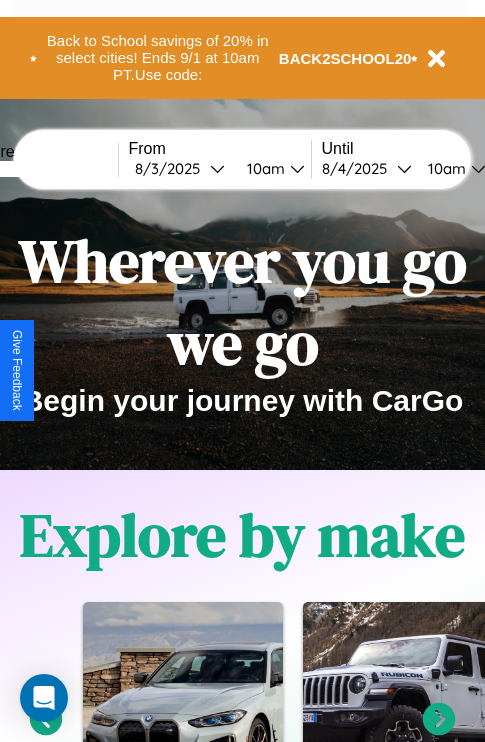 scroll, scrollTop: 0, scrollLeft: 0, axis: both 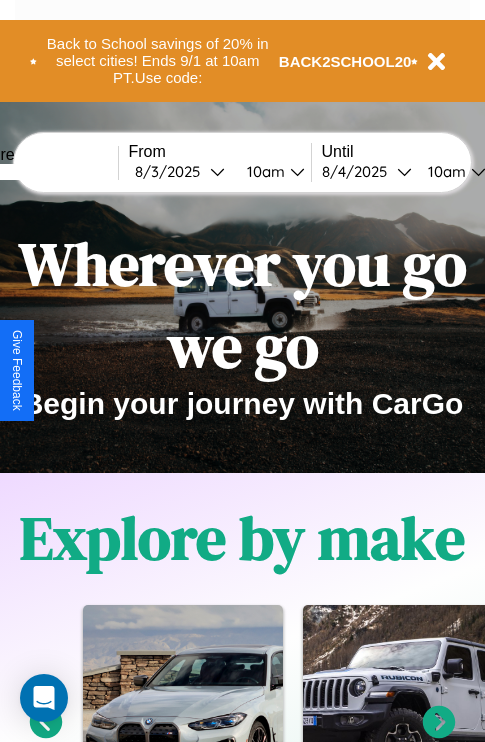click at bounding box center [43, 172] 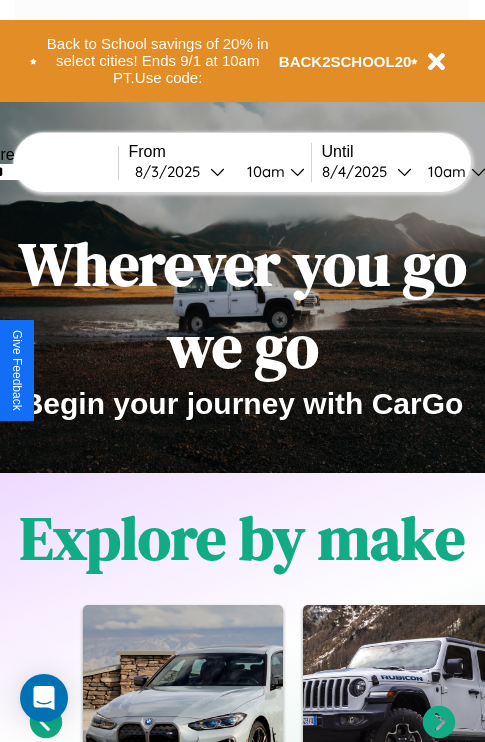 type on "******" 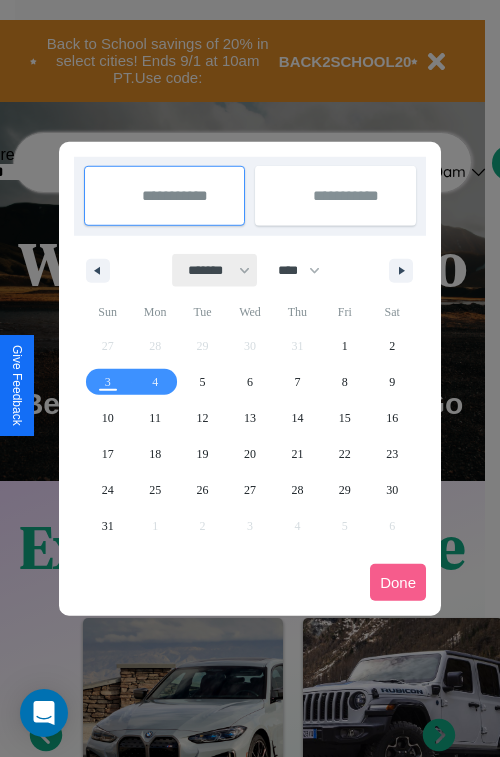 click on "******* ******** ***** ***** *** **** **** ****** ********* ******* ******** ********" at bounding box center [215, 270] 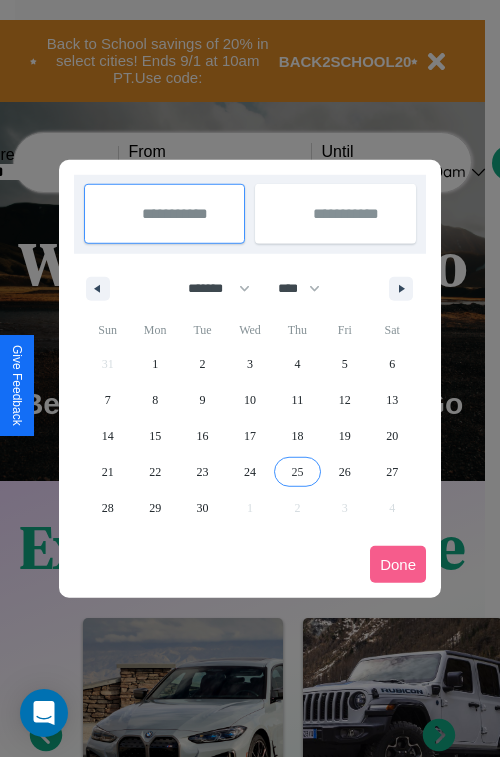 click on "25" at bounding box center [297, 472] 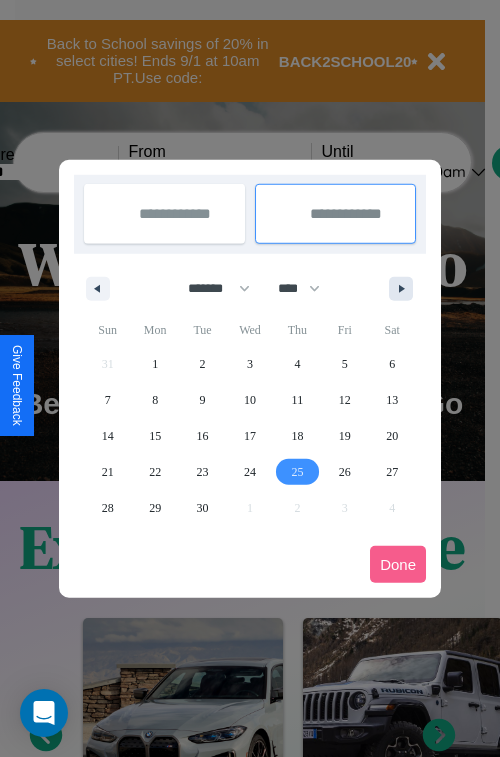 click at bounding box center [405, 289] 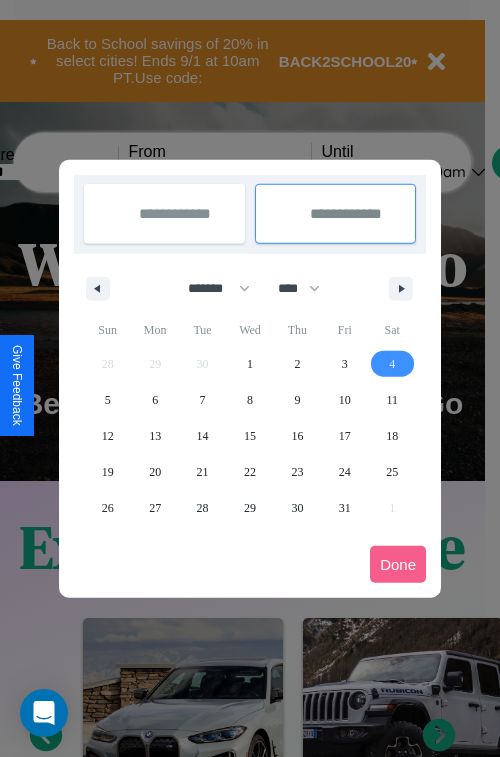 click on "4" at bounding box center [392, 364] 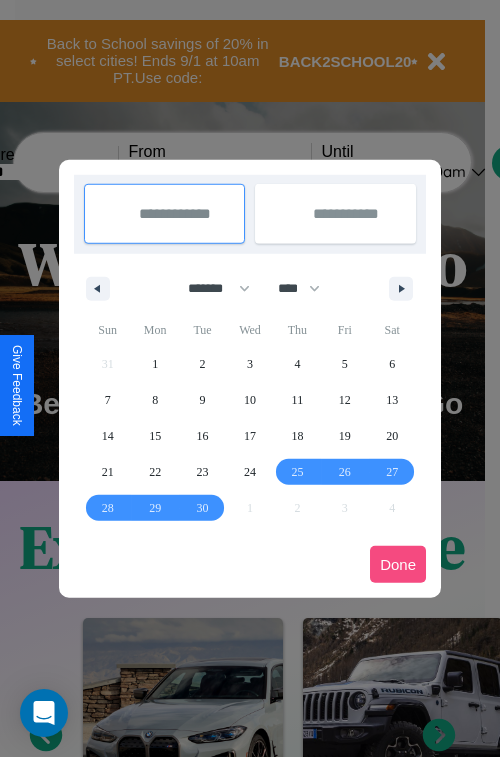click on "Done" at bounding box center (398, 564) 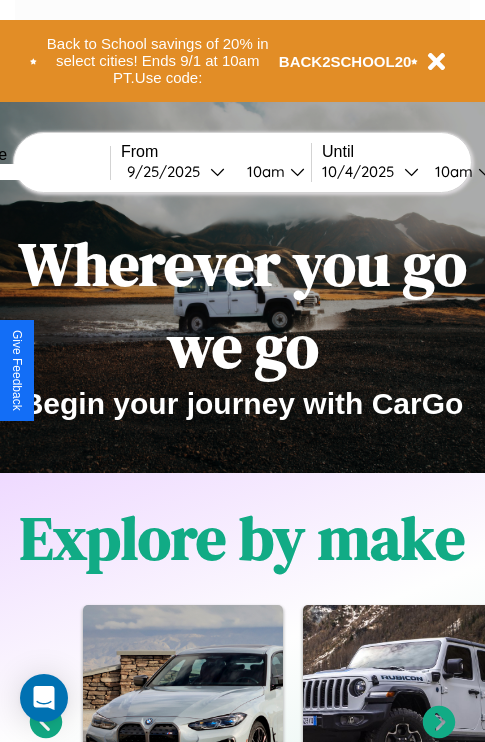 scroll, scrollTop: 0, scrollLeft: 76, axis: horizontal 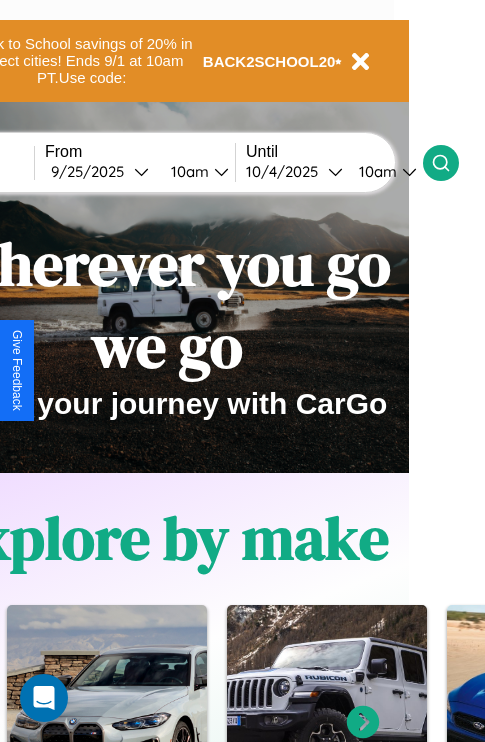 click 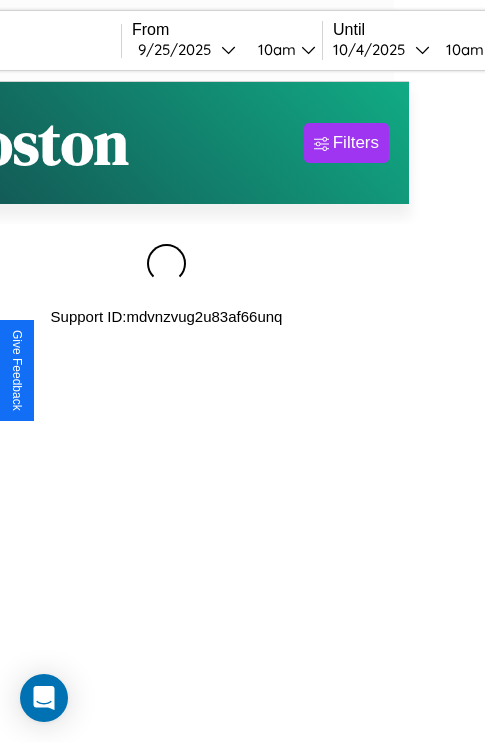 scroll, scrollTop: 0, scrollLeft: 0, axis: both 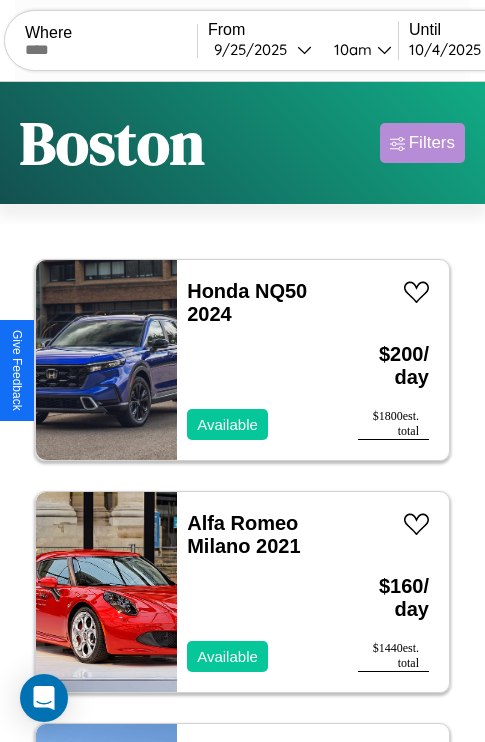 click on "Filters" at bounding box center (432, 143) 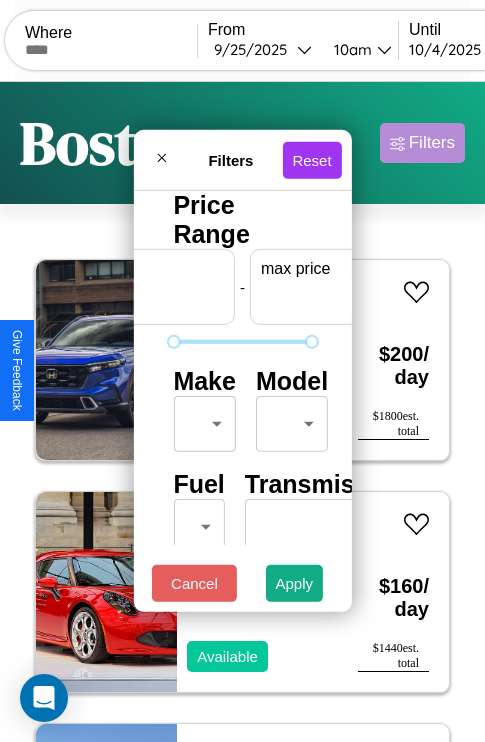scroll, scrollTop: 0, scrollLeft: 124, axis: horizontal 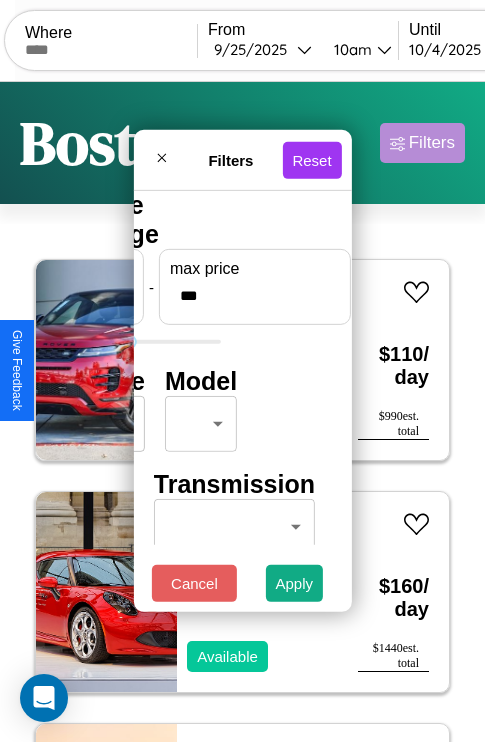 type on "***" 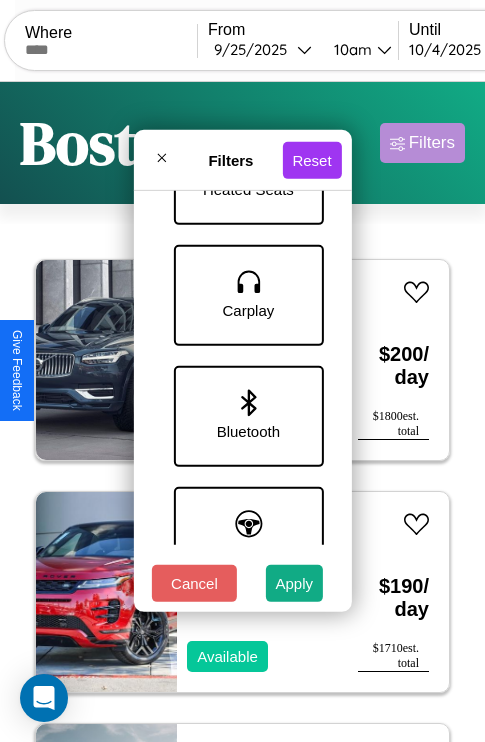 scroll, scrollTop: 1374, scrollLeft: 0, axis: vertical 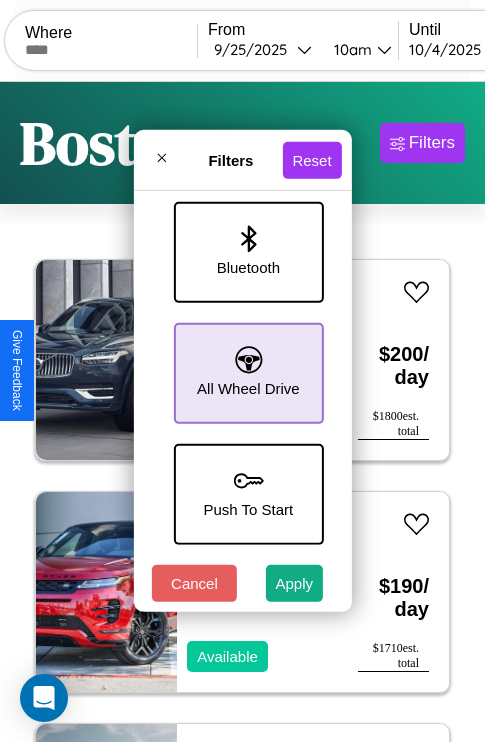 type on "**" 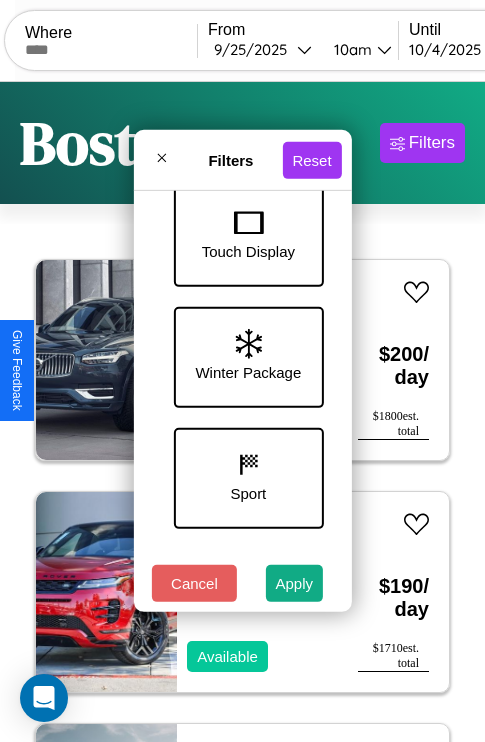 scroll, scrollTop: 651, scrollLeft: 0, axis: vertical 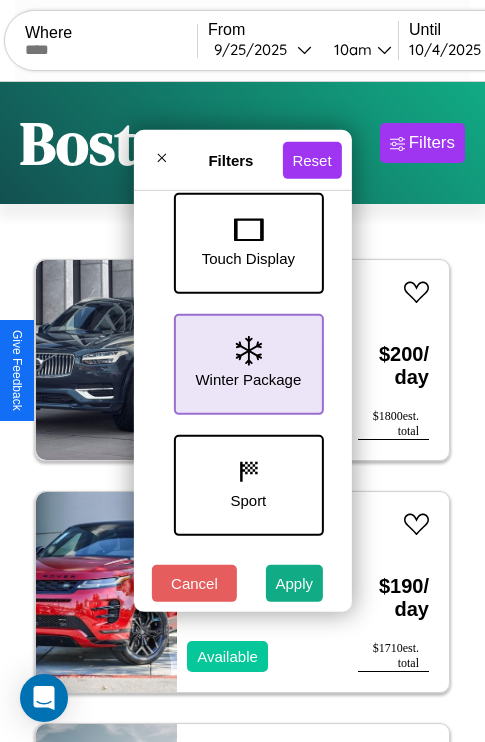 click 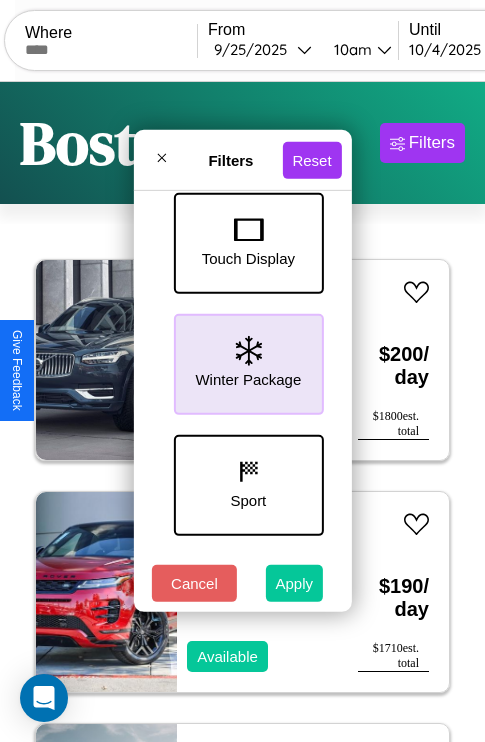 click on "Apply" at bounding box center [295, 583] 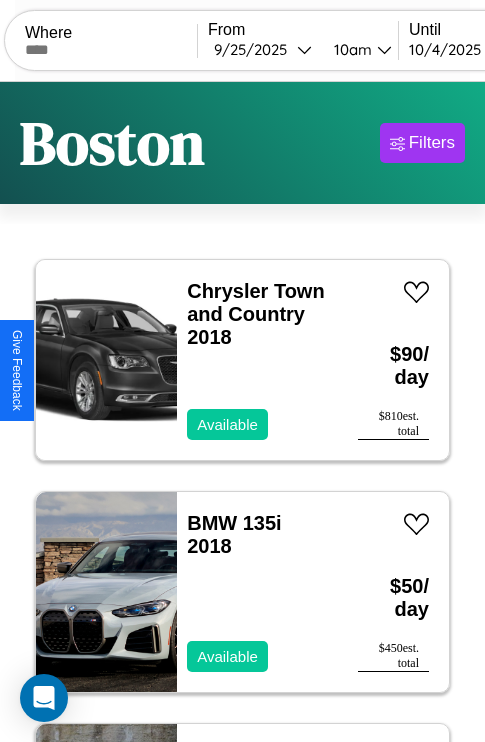 scroll, scrollTop: 95, scrollLeft: 0, axis: vertical 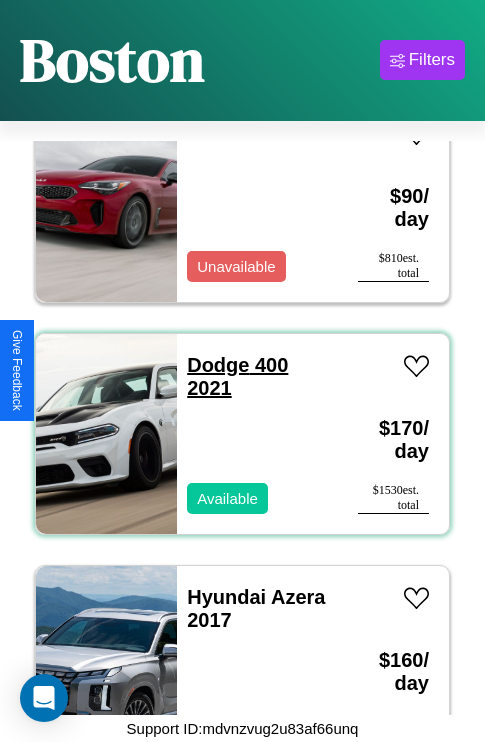 click on "Dodge   400   2021" at bounding box center [237, 376] 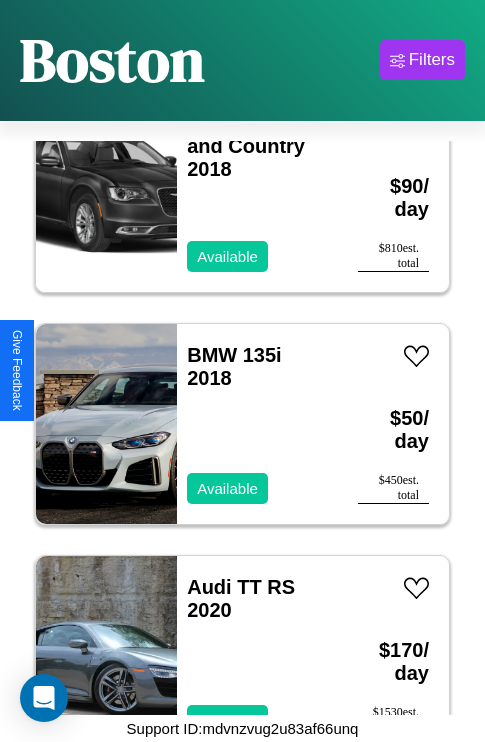 scroll, scrollTop: 75, scrollLeft: 0, axis: vertical 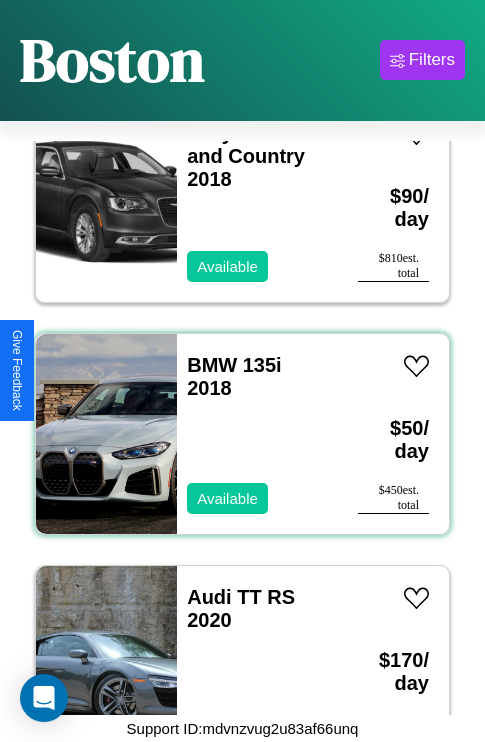 click on "BMW   135i   2018 Available" at bounding box center (257, 434) 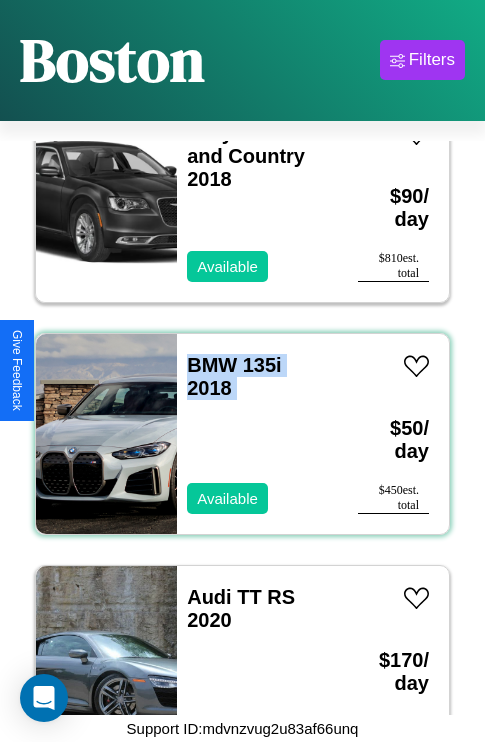 click on "BMW   135i   2018 Available" at bounding box center (257, 434) 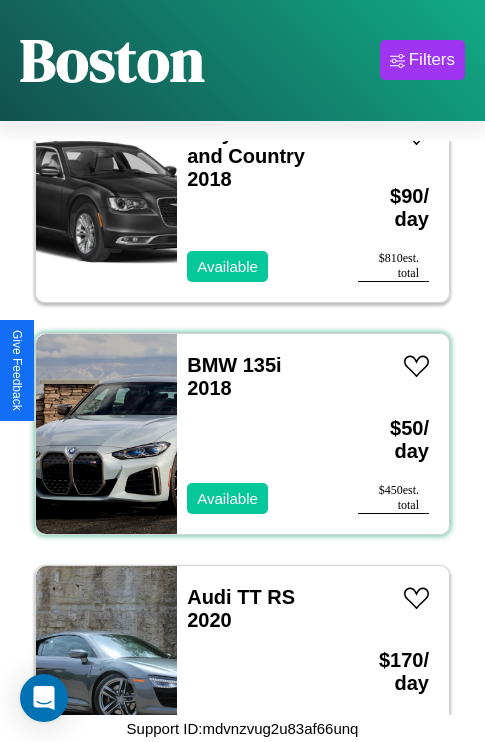 click on "BMW   135i   2018 Available" at bounding box center [257, 434] 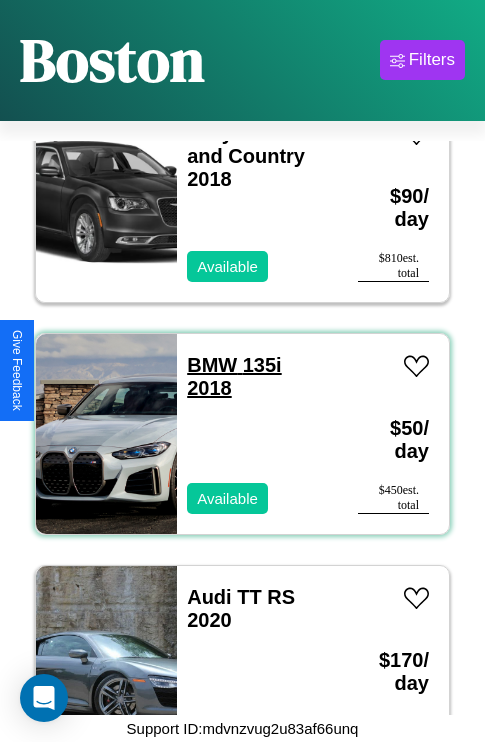 click on "BMW   135i   2018" at bounding box center [234, 376] 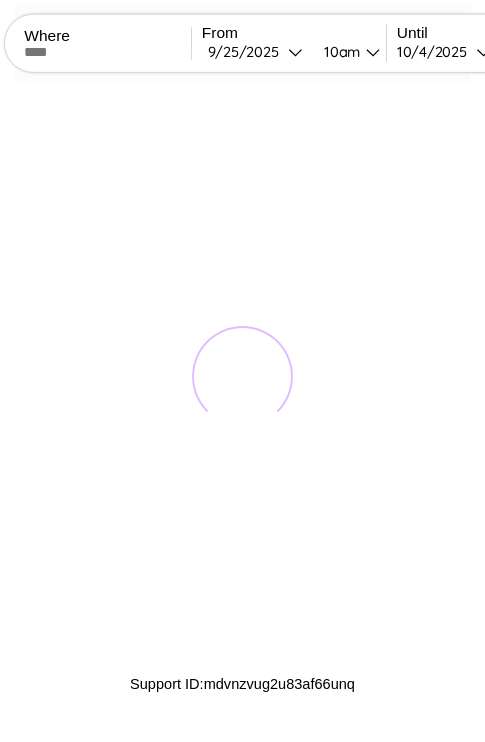 scroll, scrollTop: 0, scrollLeft: 0, axis: both 